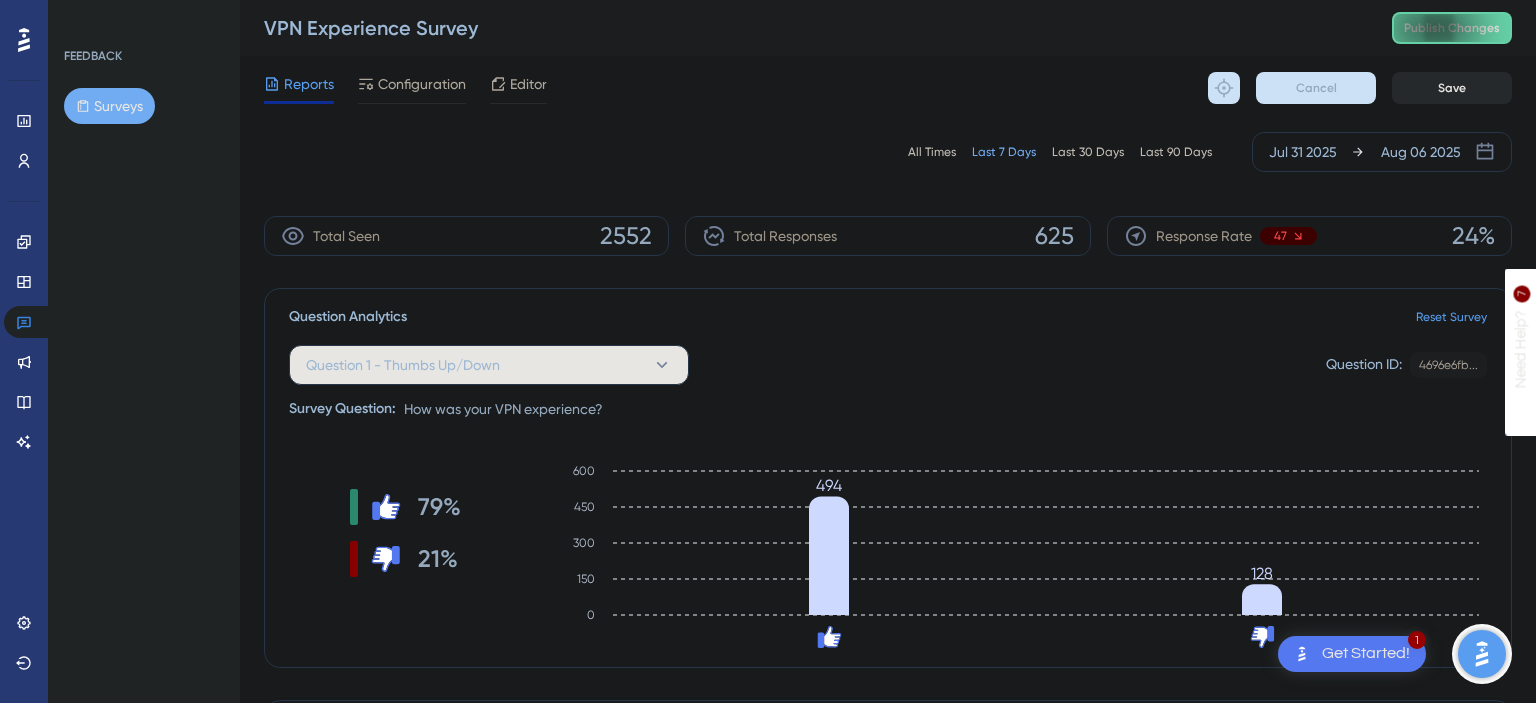scroll, scrollTop: 0, scrollLeft: 0, axis: both 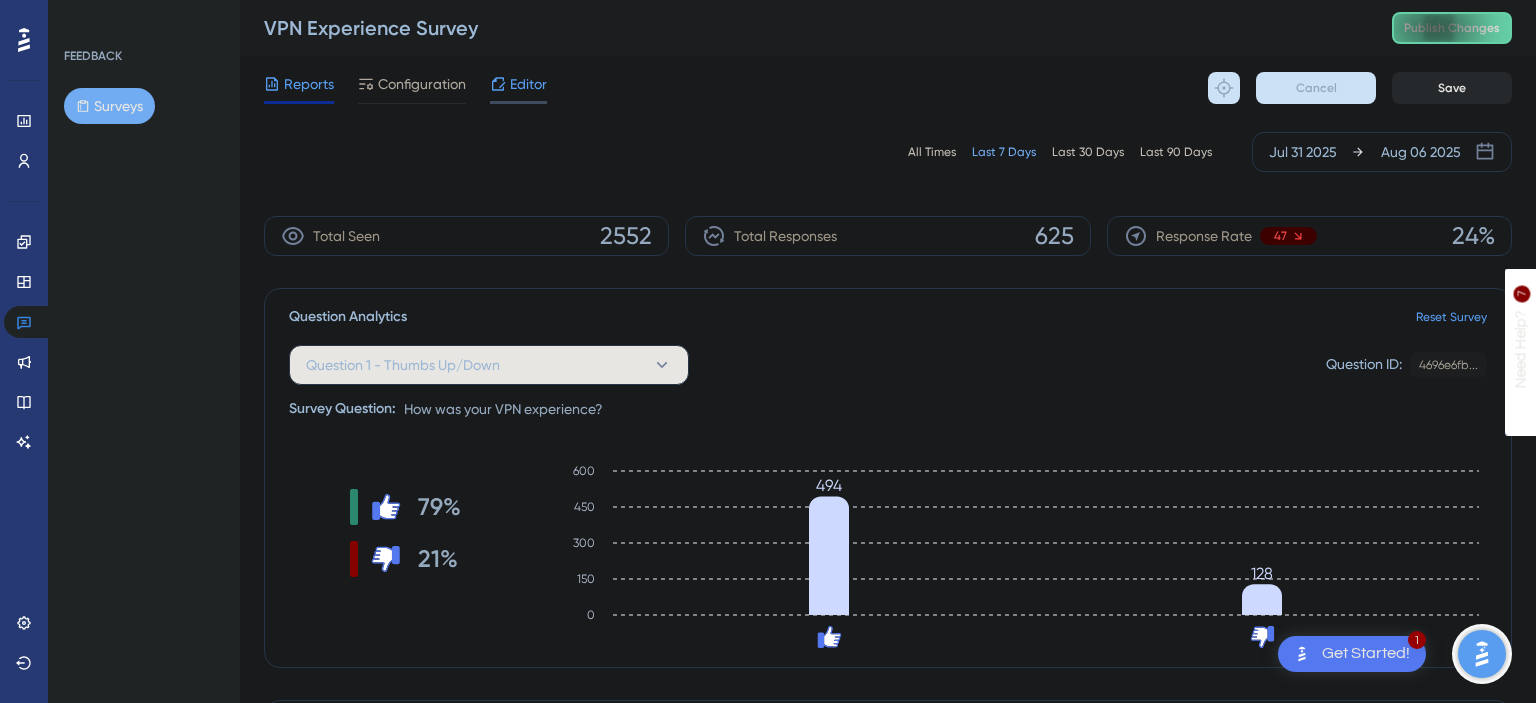 click on "Editor" at bounding box center (528, 84) 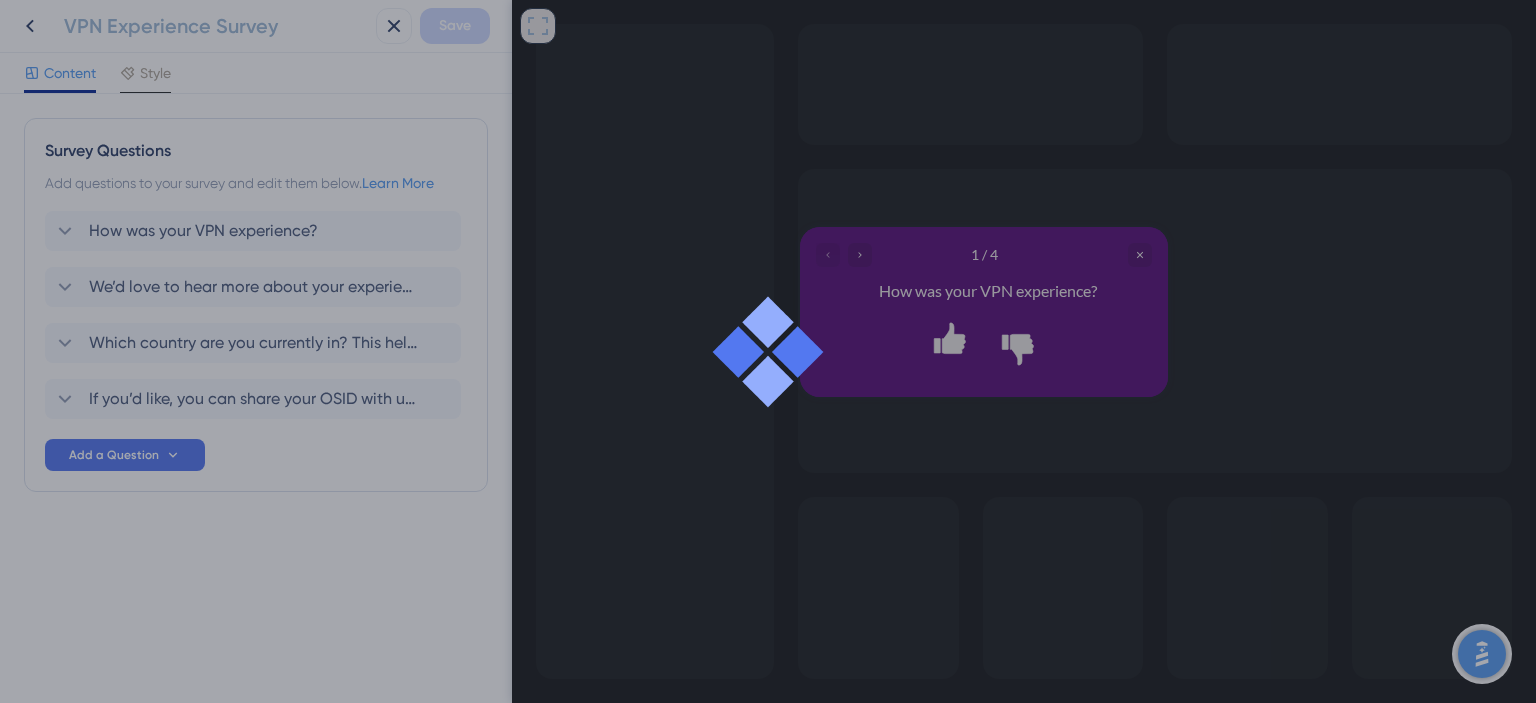 scroll, scrollTop: 0, scrollLeft: 0, axis: both 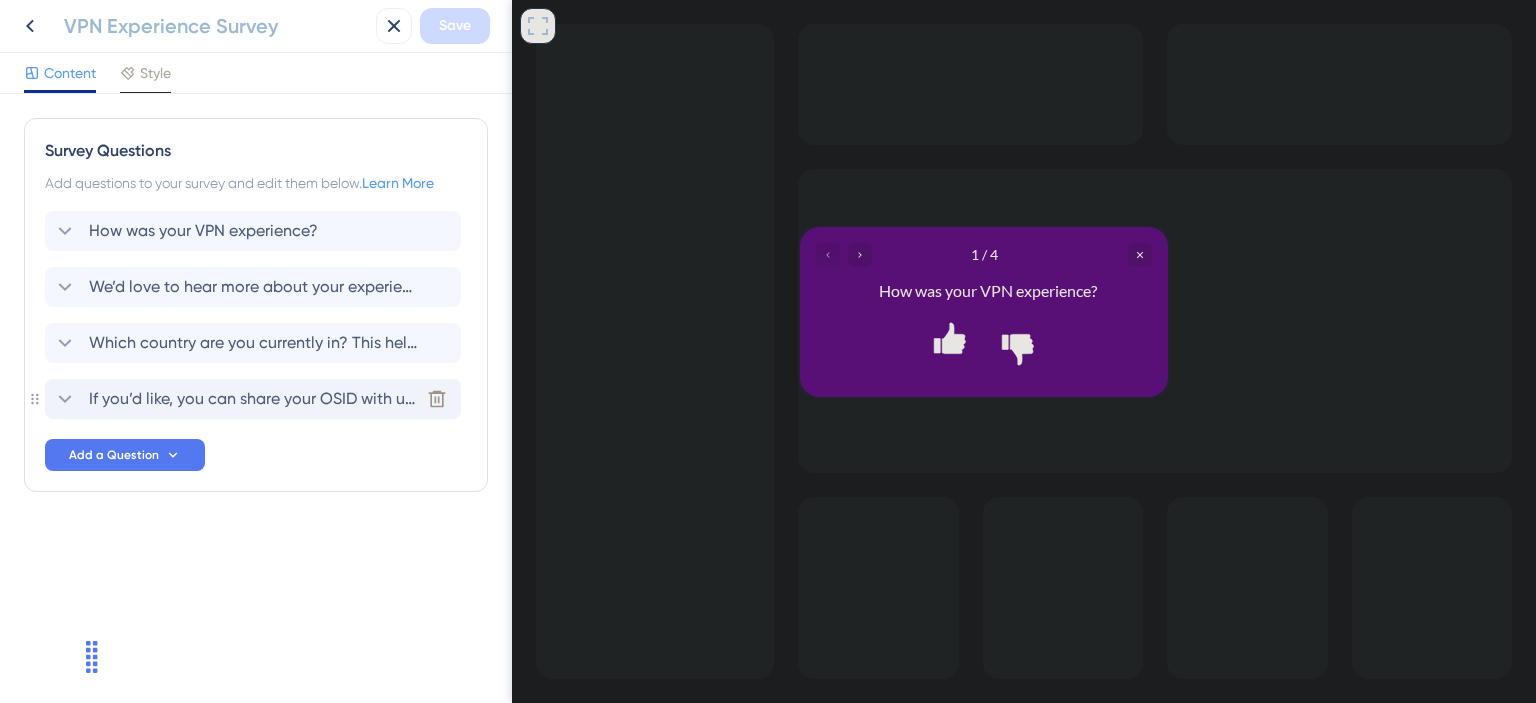 click on "If you’d like, you can share your OSID with us so we can take a look at your account in case you reported any issues." at bounding box center (254, 399) 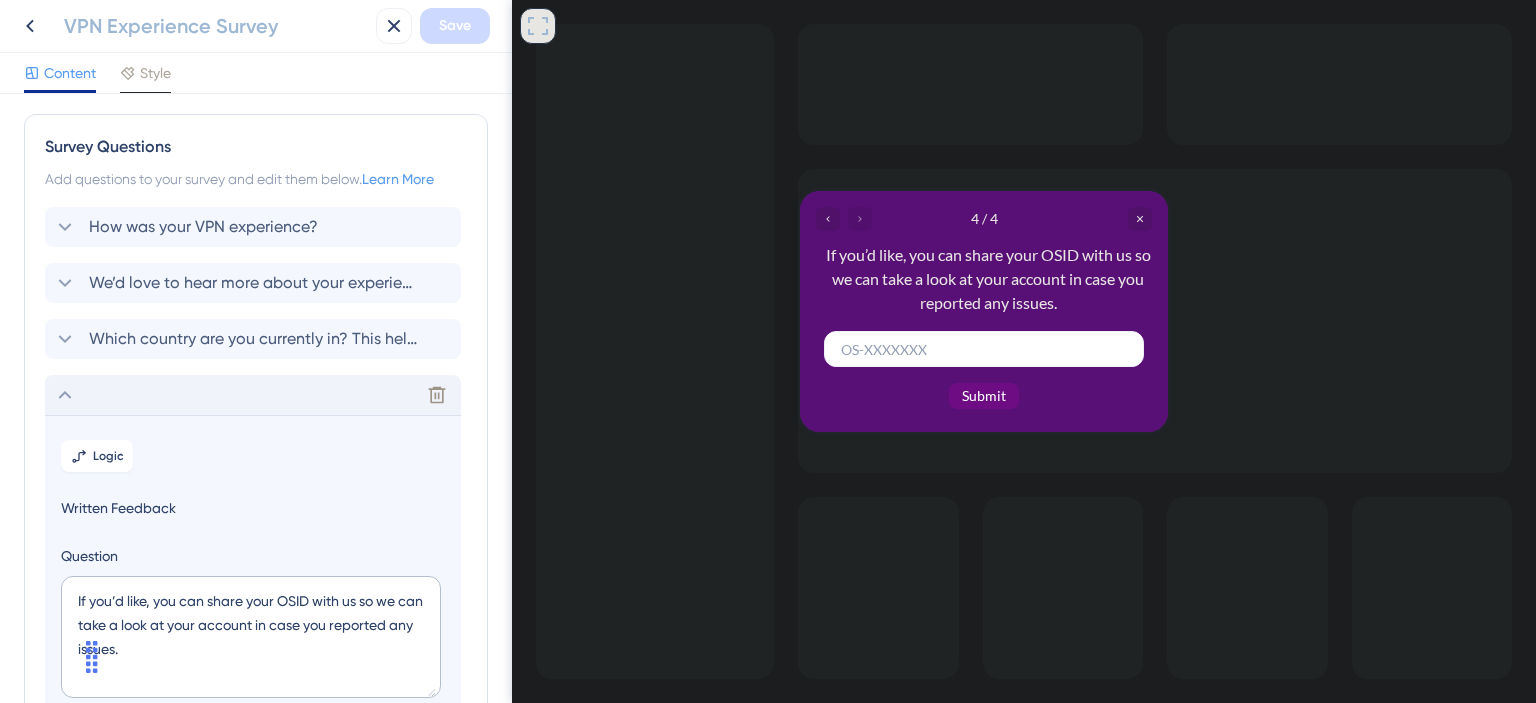 scroll, scrollTop: 0, scrollLeft: 0, axis: both 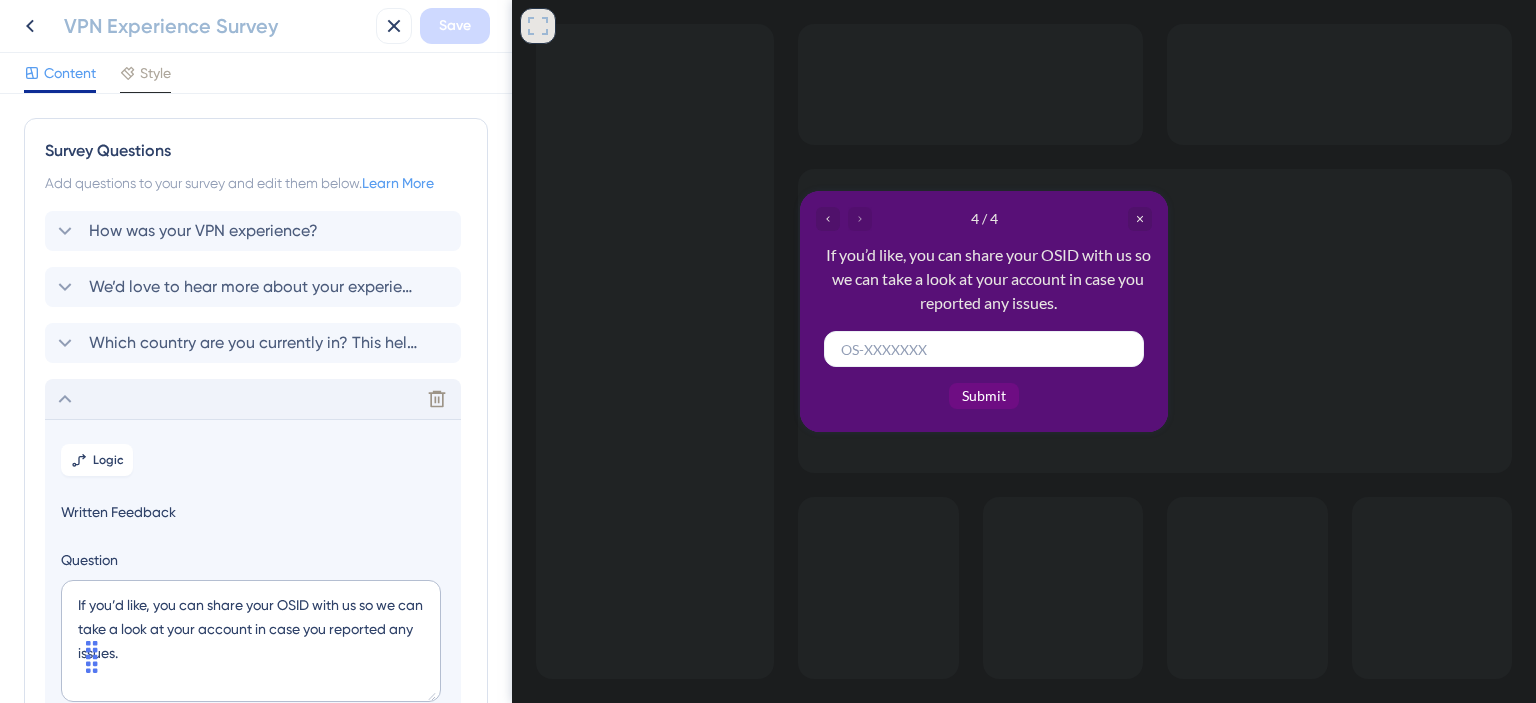 click on "Delete" at bounding box center (253, 399) 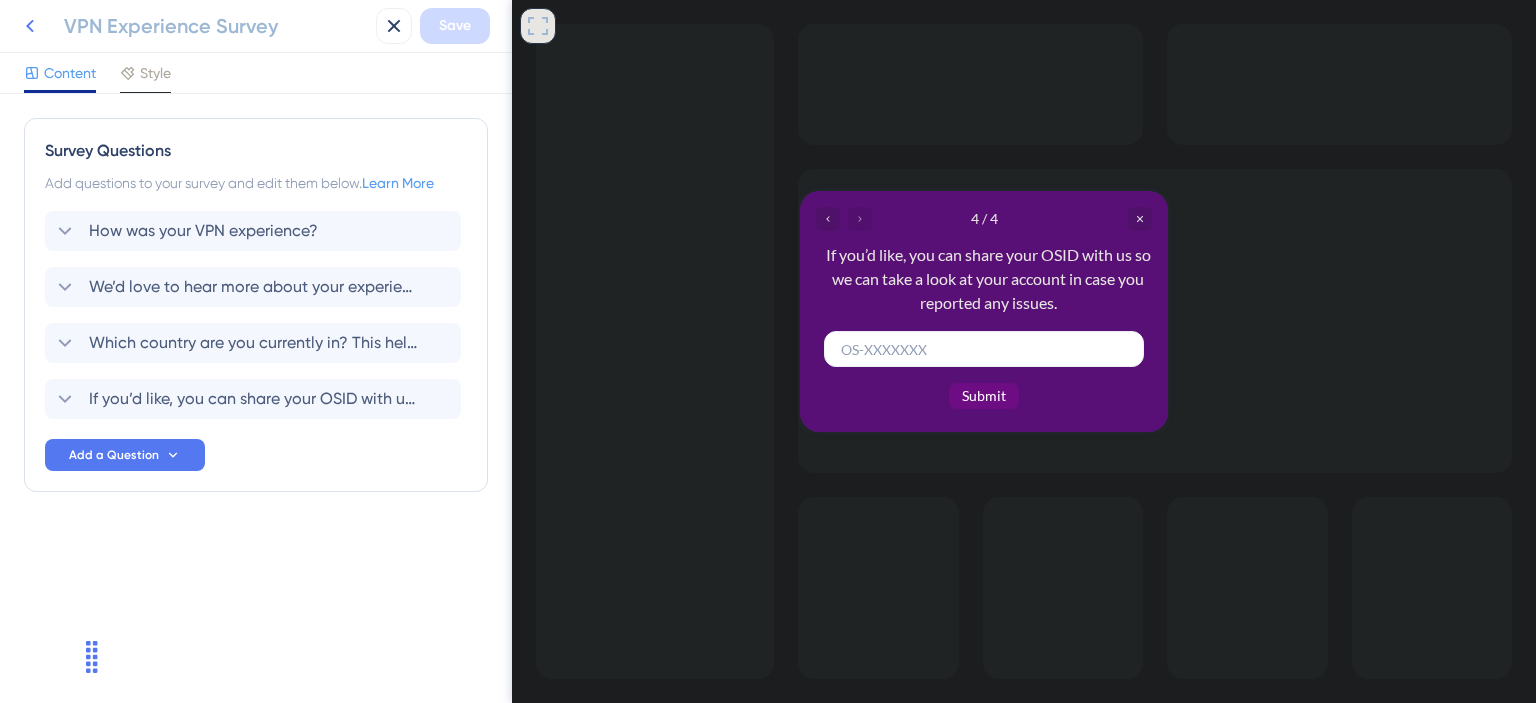 click 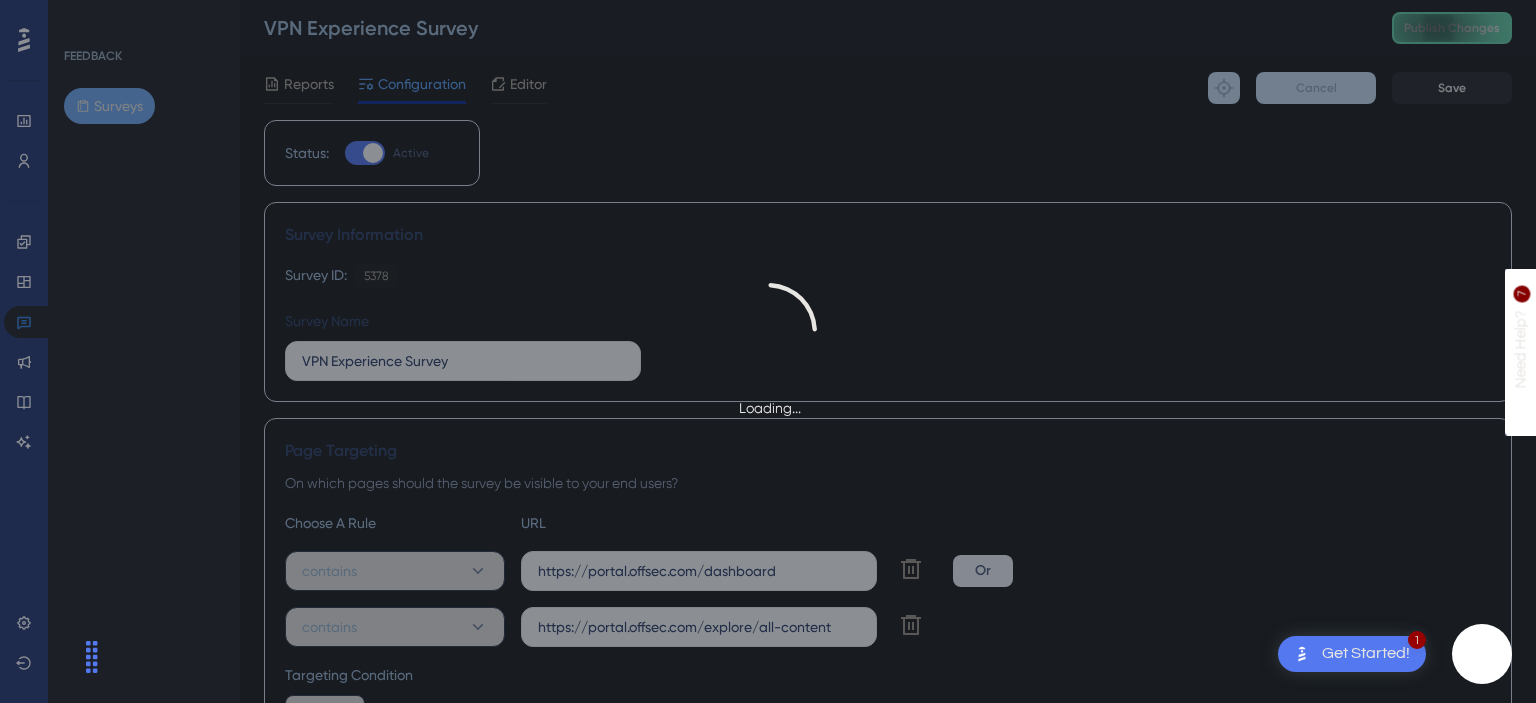 scroll, scrollTop: 0, scrollLeft: 0, axis: both 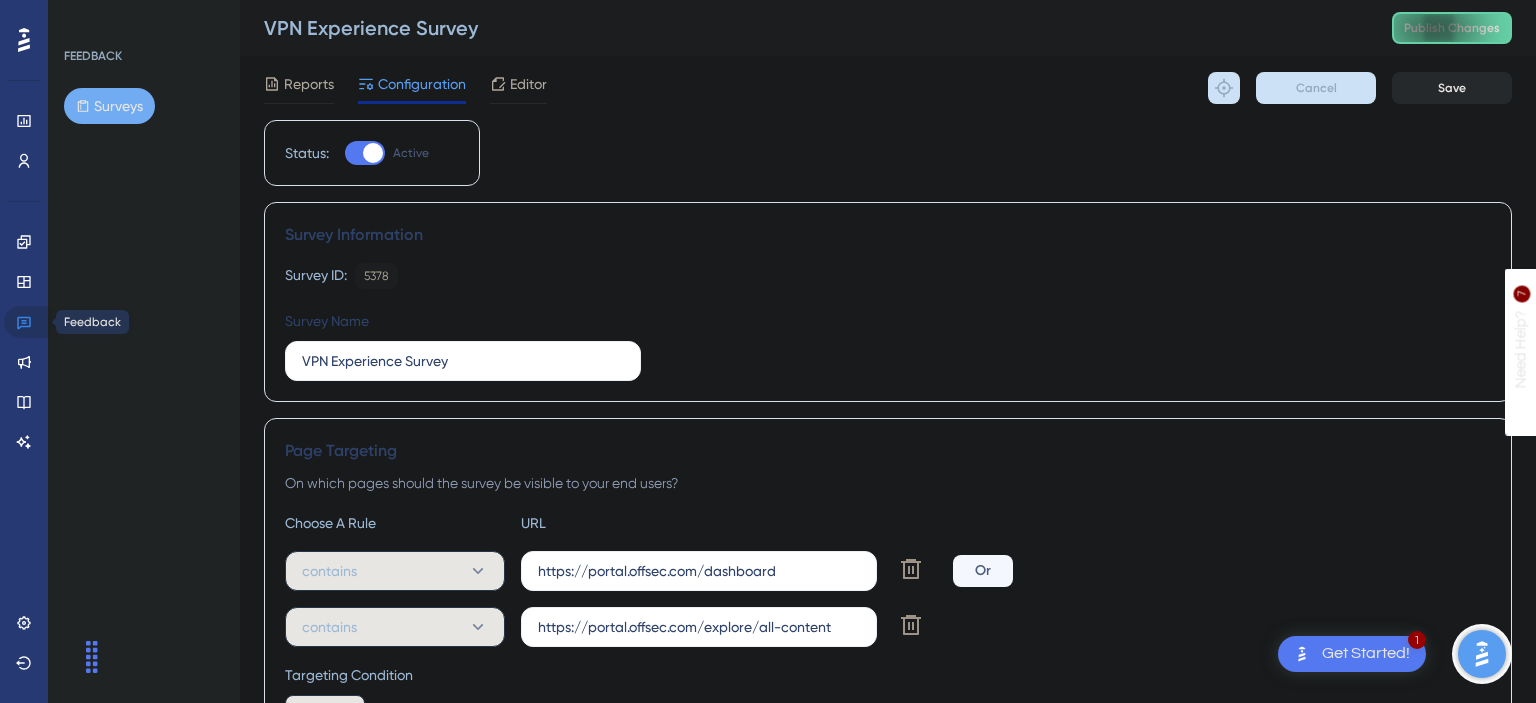 click 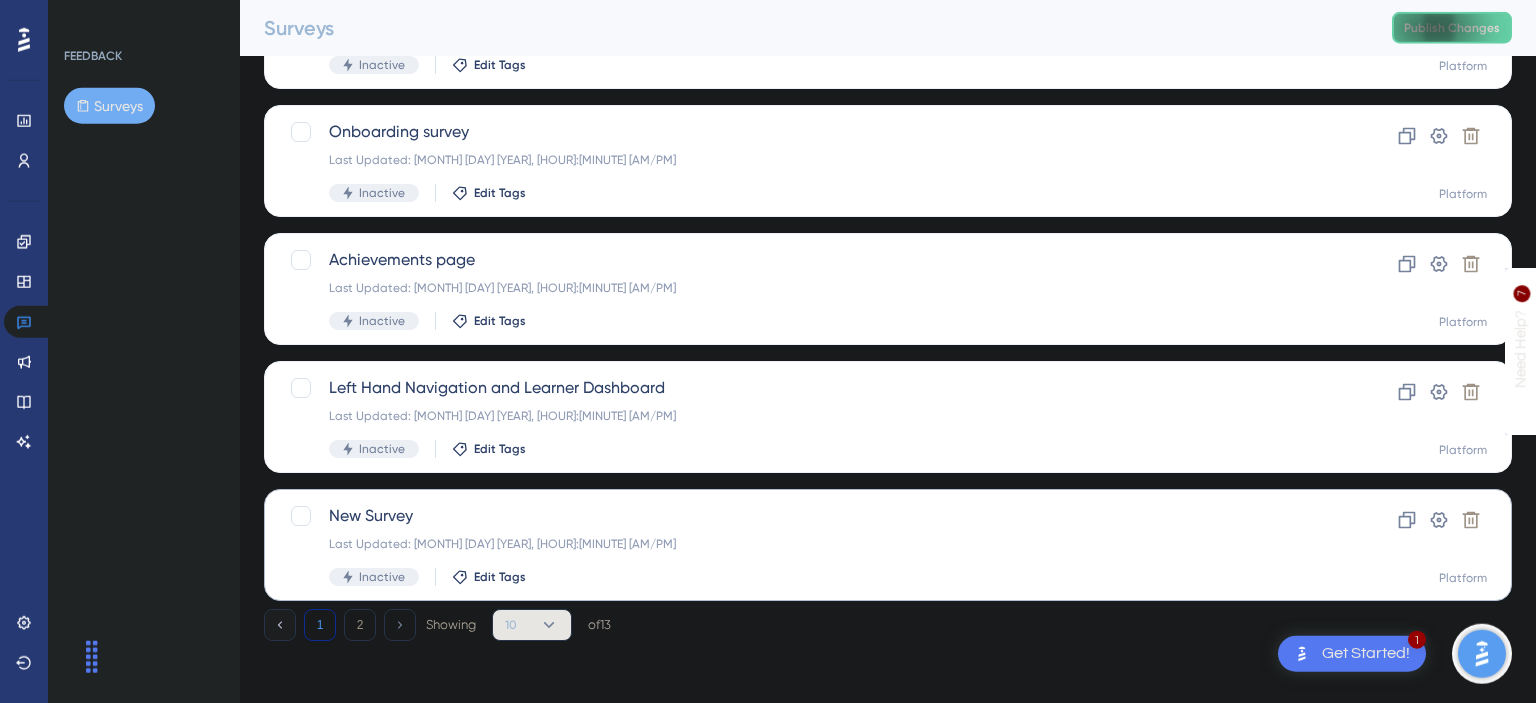 scroll, scrollTop: 848, scrollLeft: 0, axis: vertical 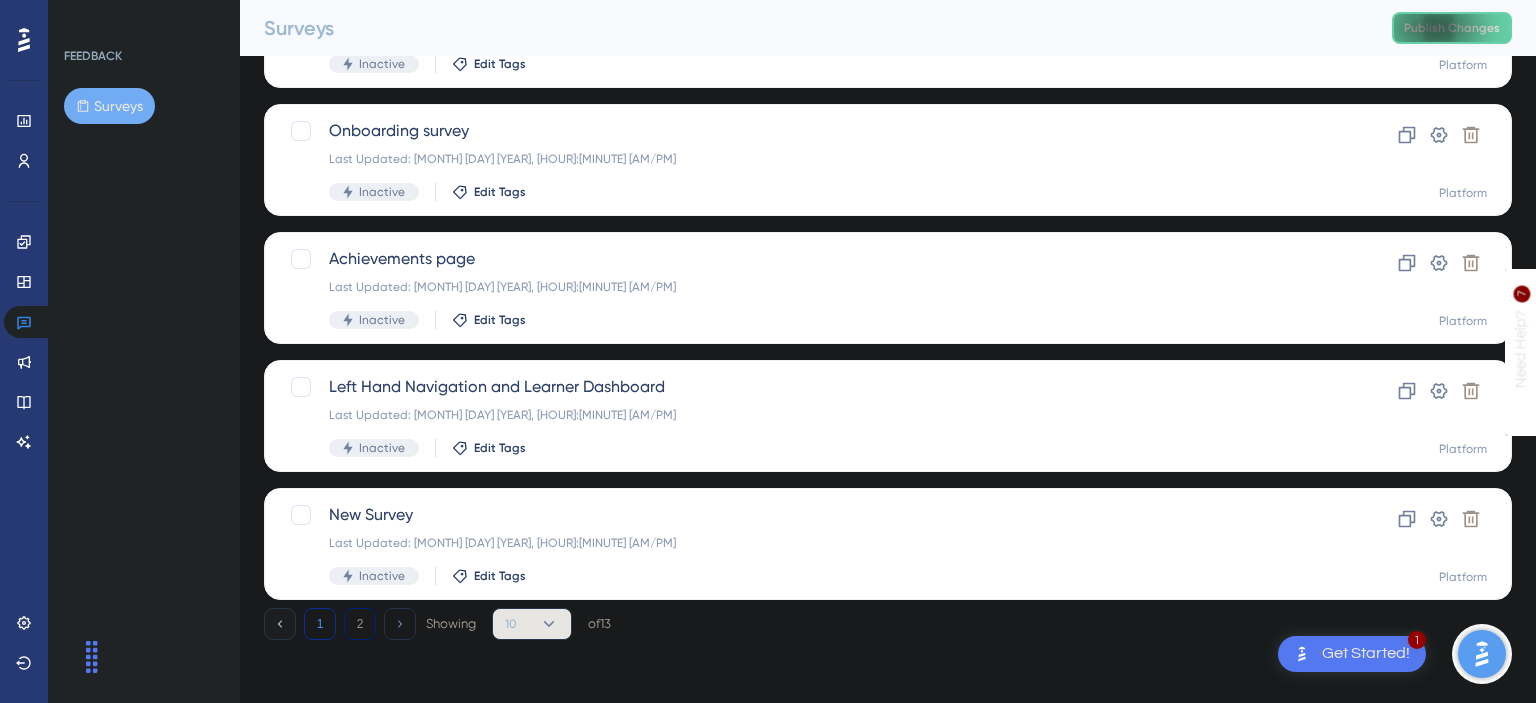 click on "2" at bounding box center (360, 624) 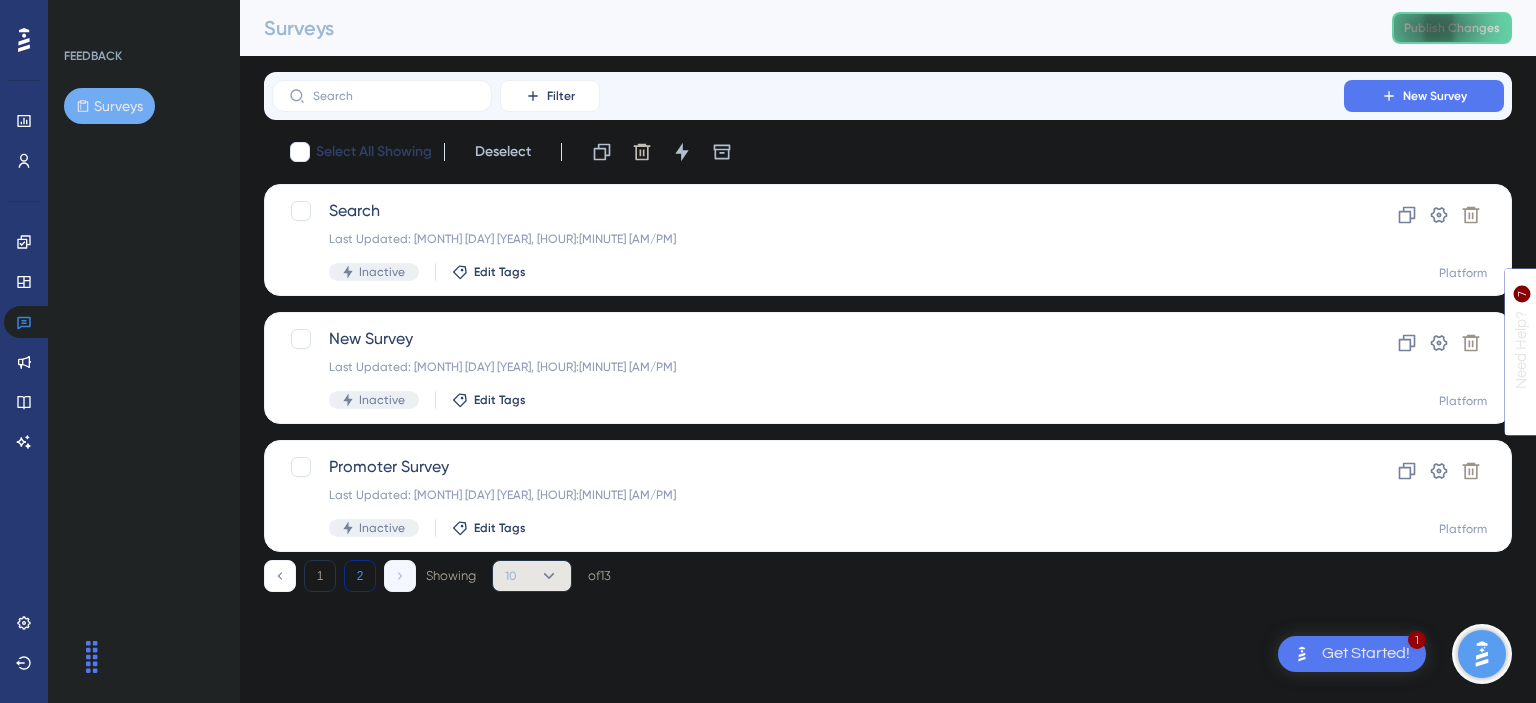 scroll, scrollTop: 0, scrollLeft: 0, axis: both 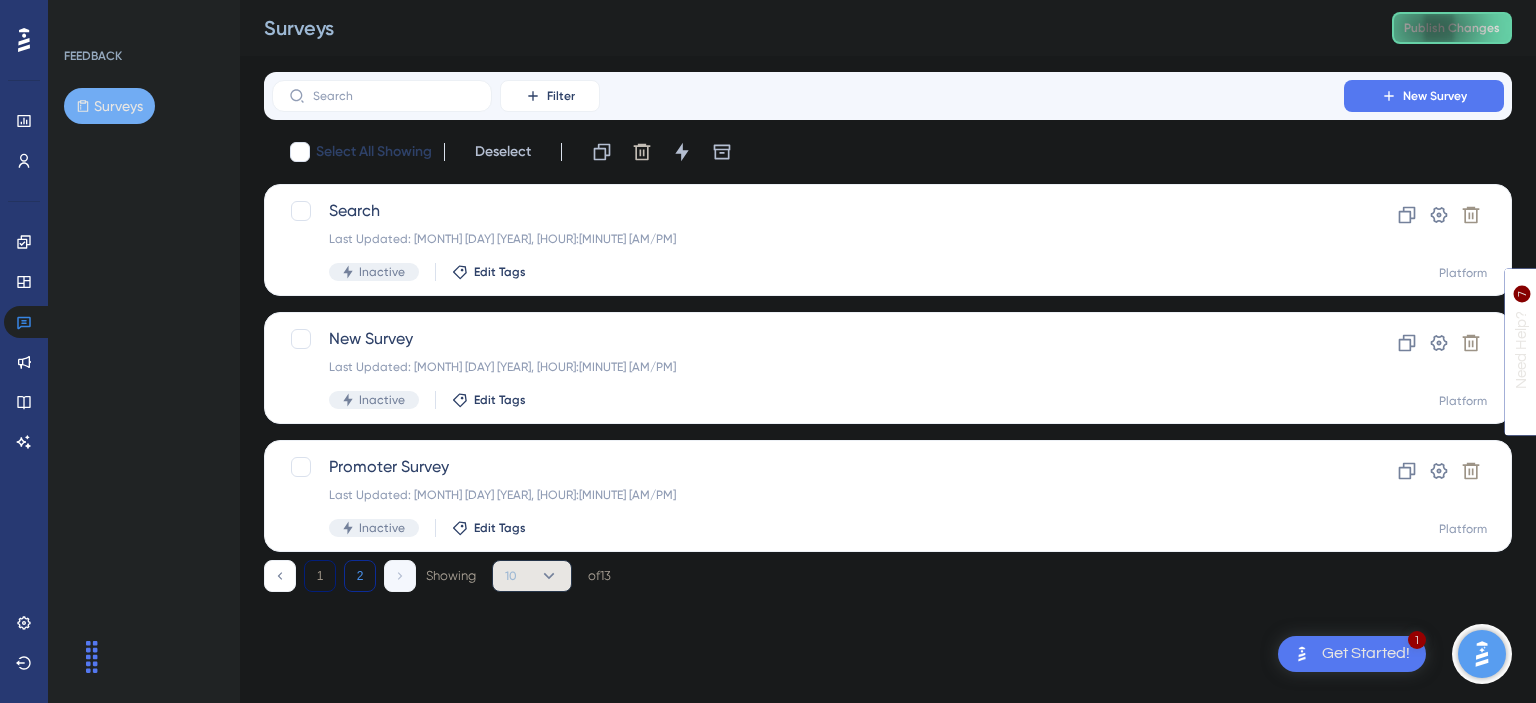 click on "1" at bounding box center [320, 576] 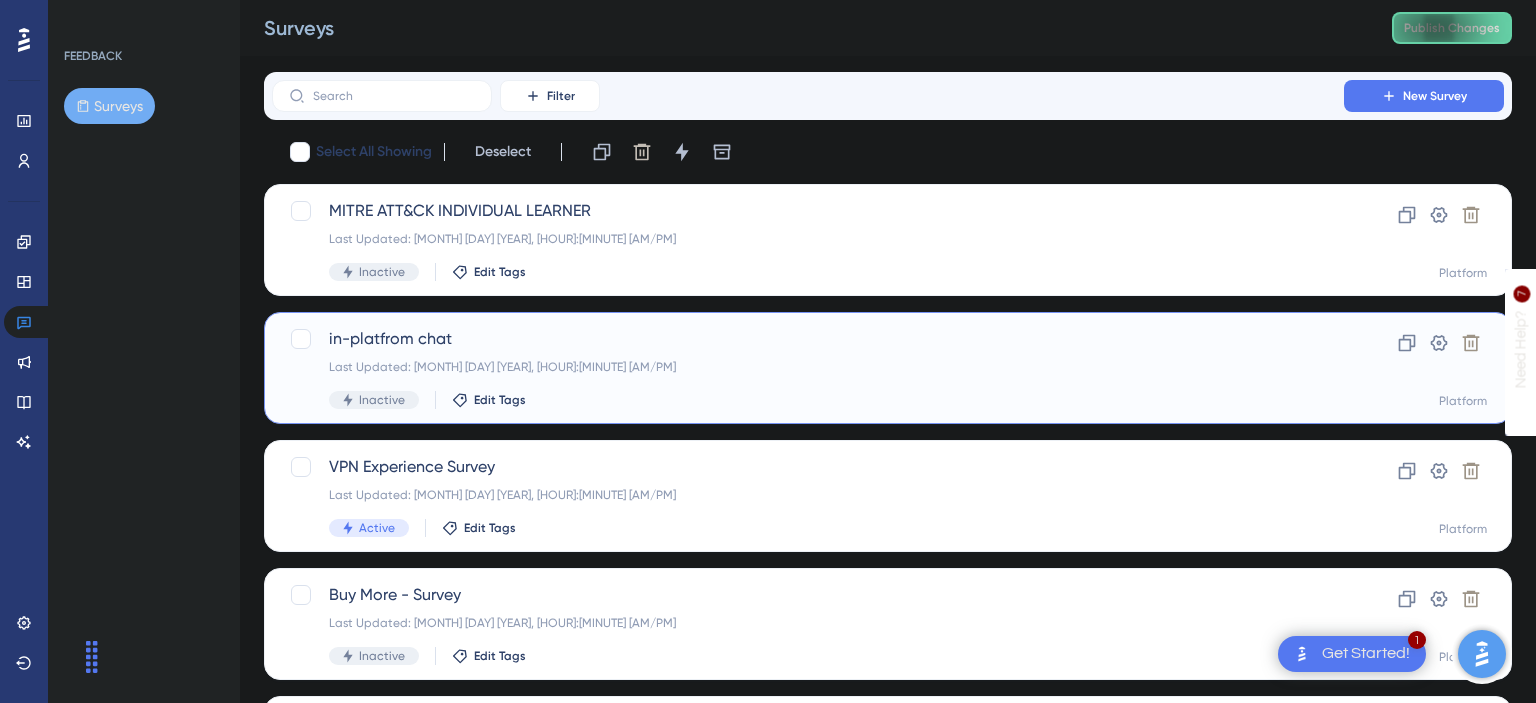 click on "in-platfrom chat" at bounding box center [808, 339] 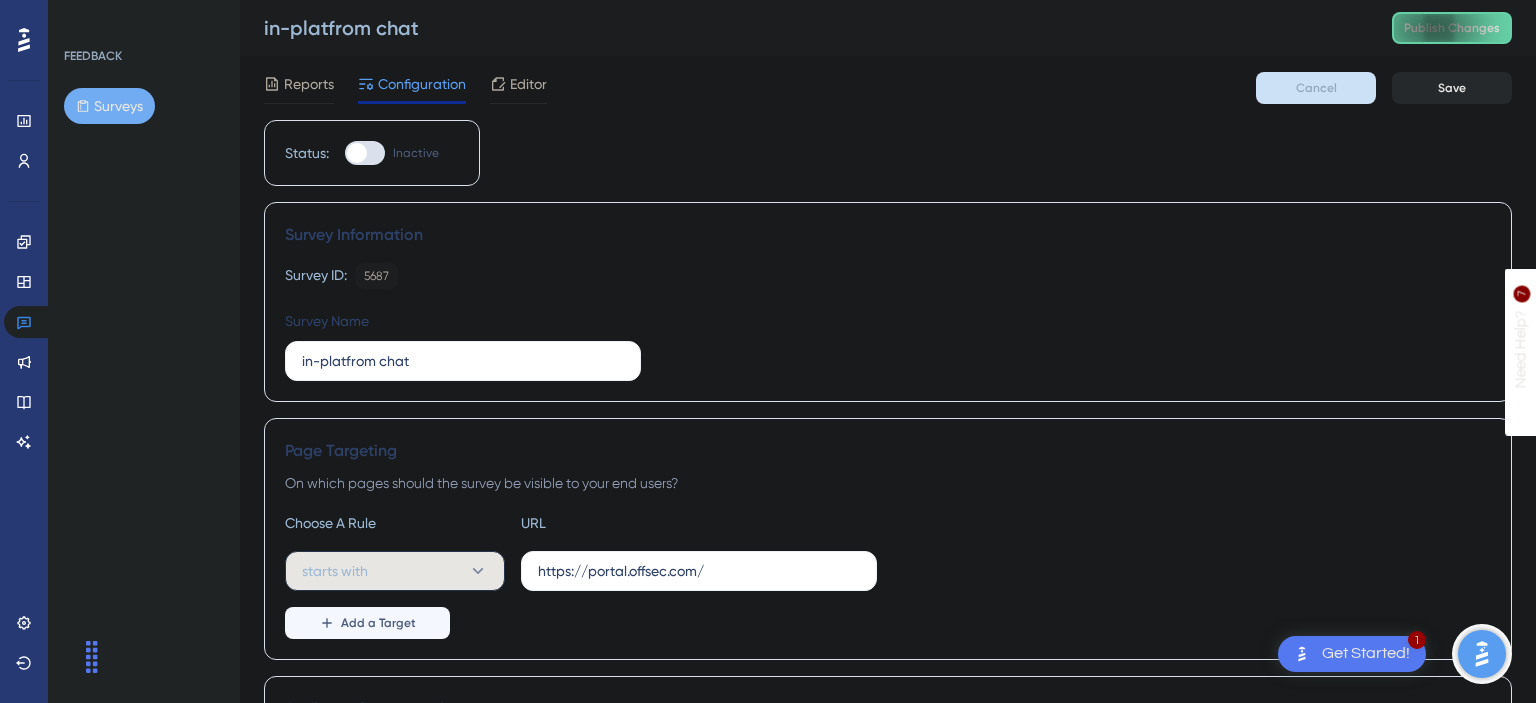 click on "Reports Configuration Editor Cancel Save" at bounding box center (888, 88) 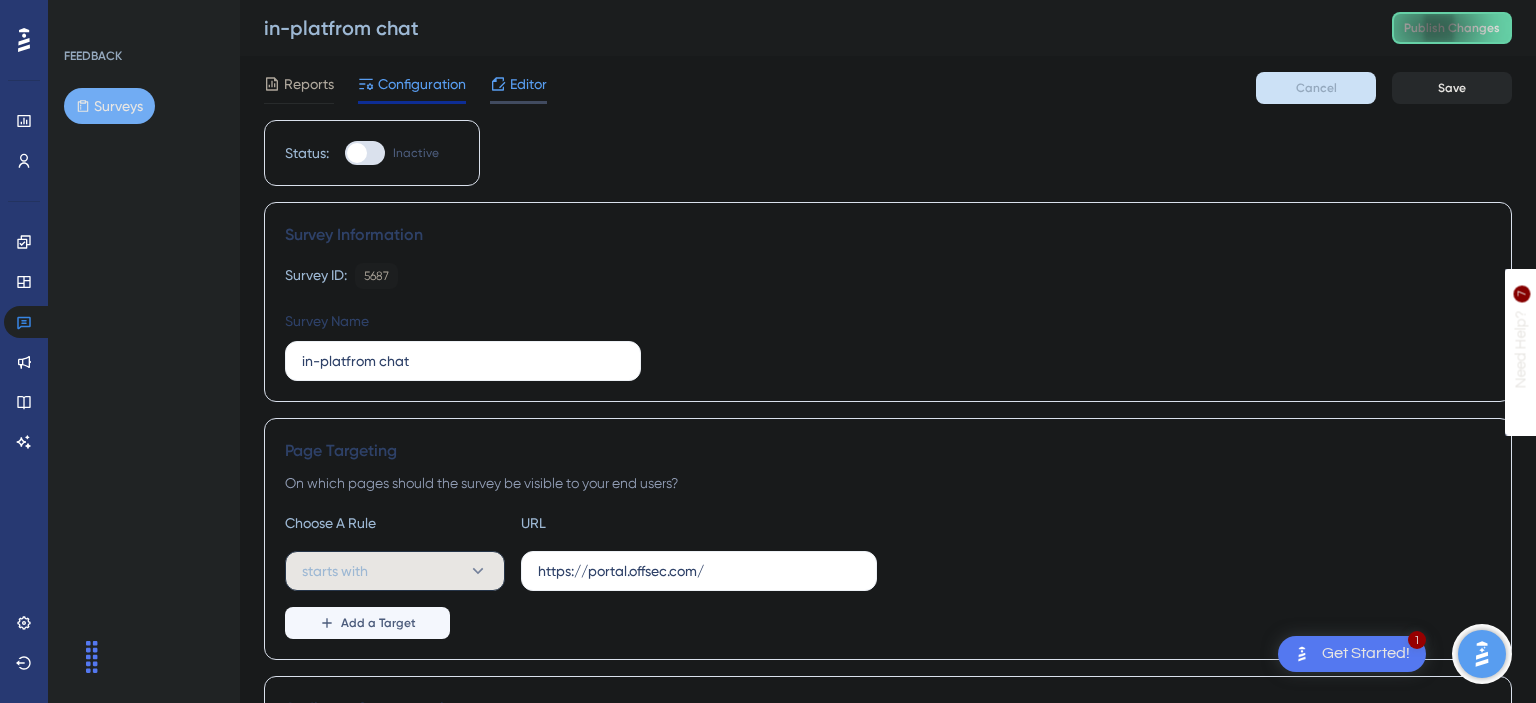 click on "Editor" at bounding box center [528, 84] 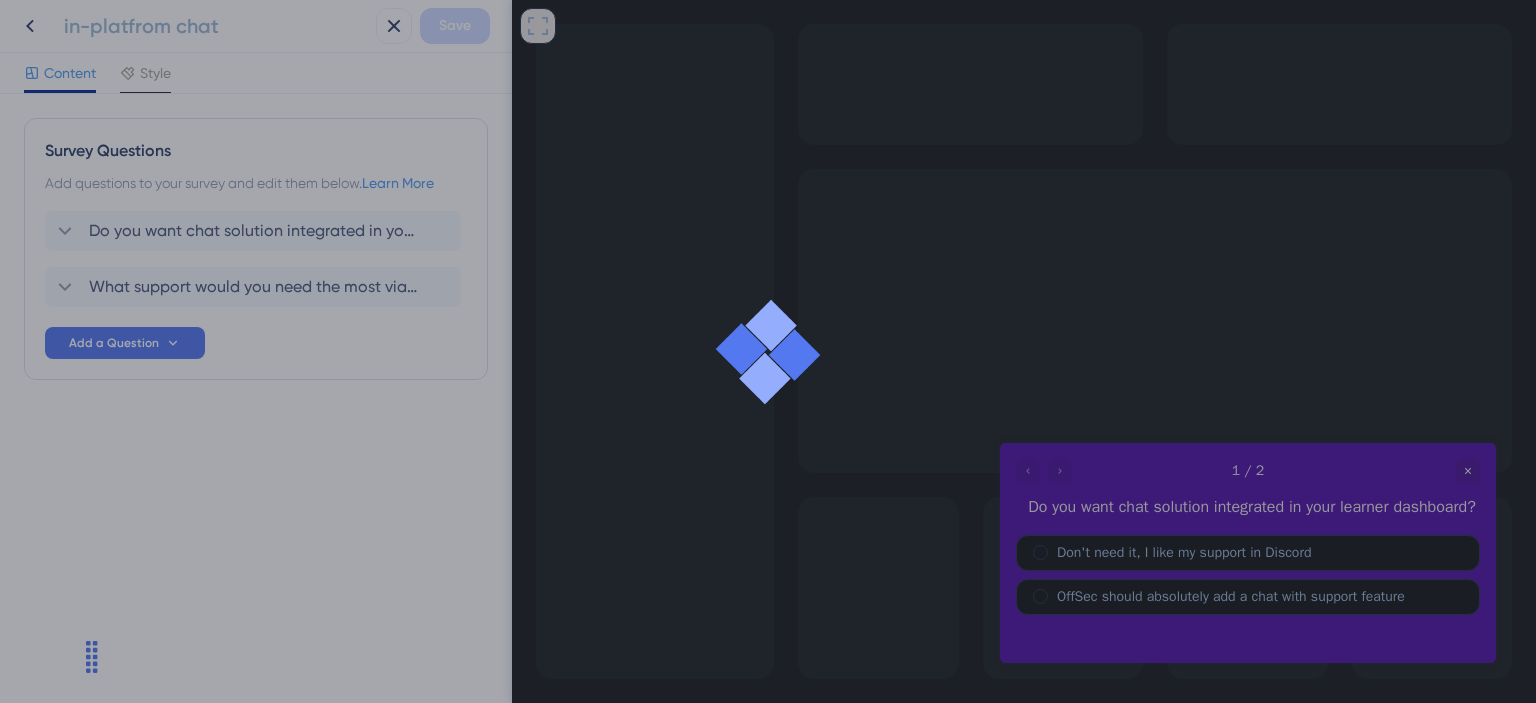 scroll, scrollTop: 0, scrollLeft: 0, axis: both 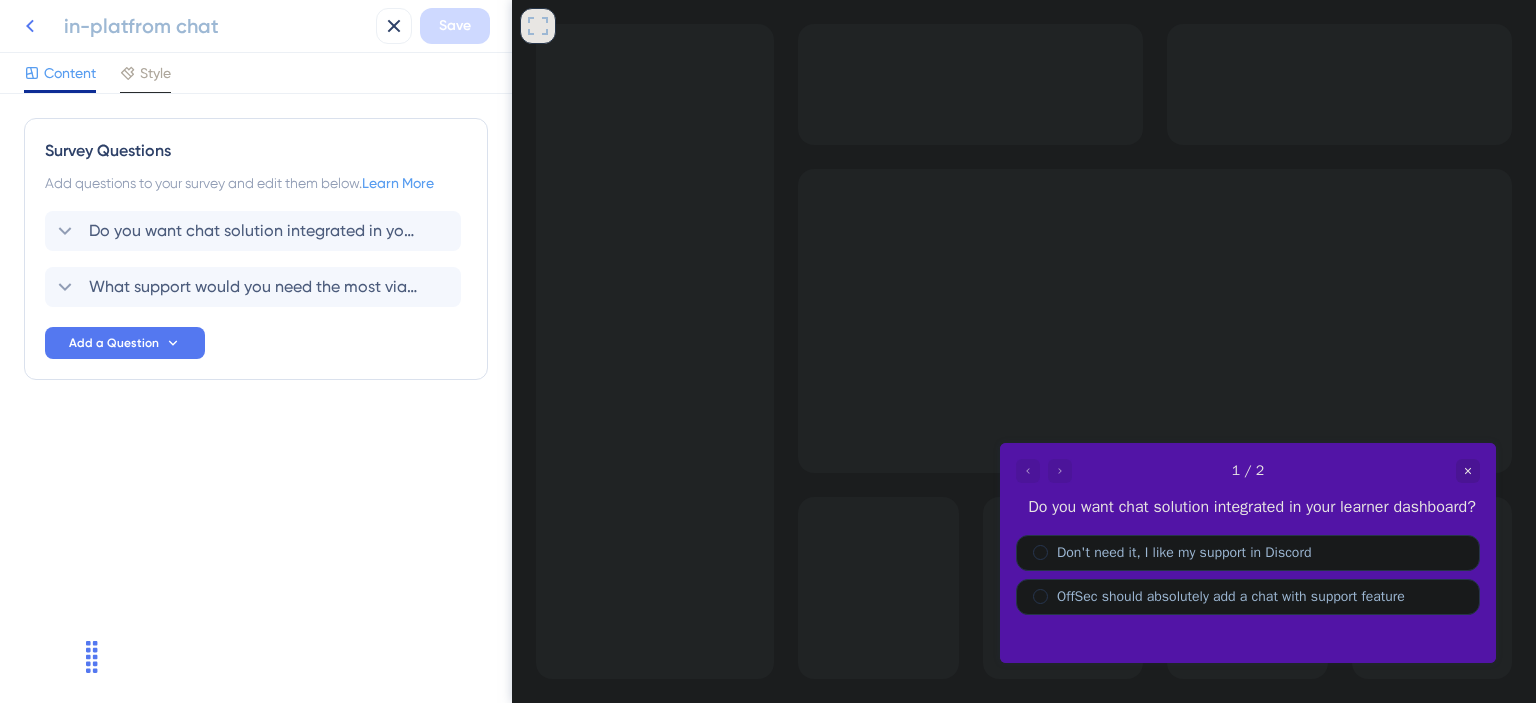 click 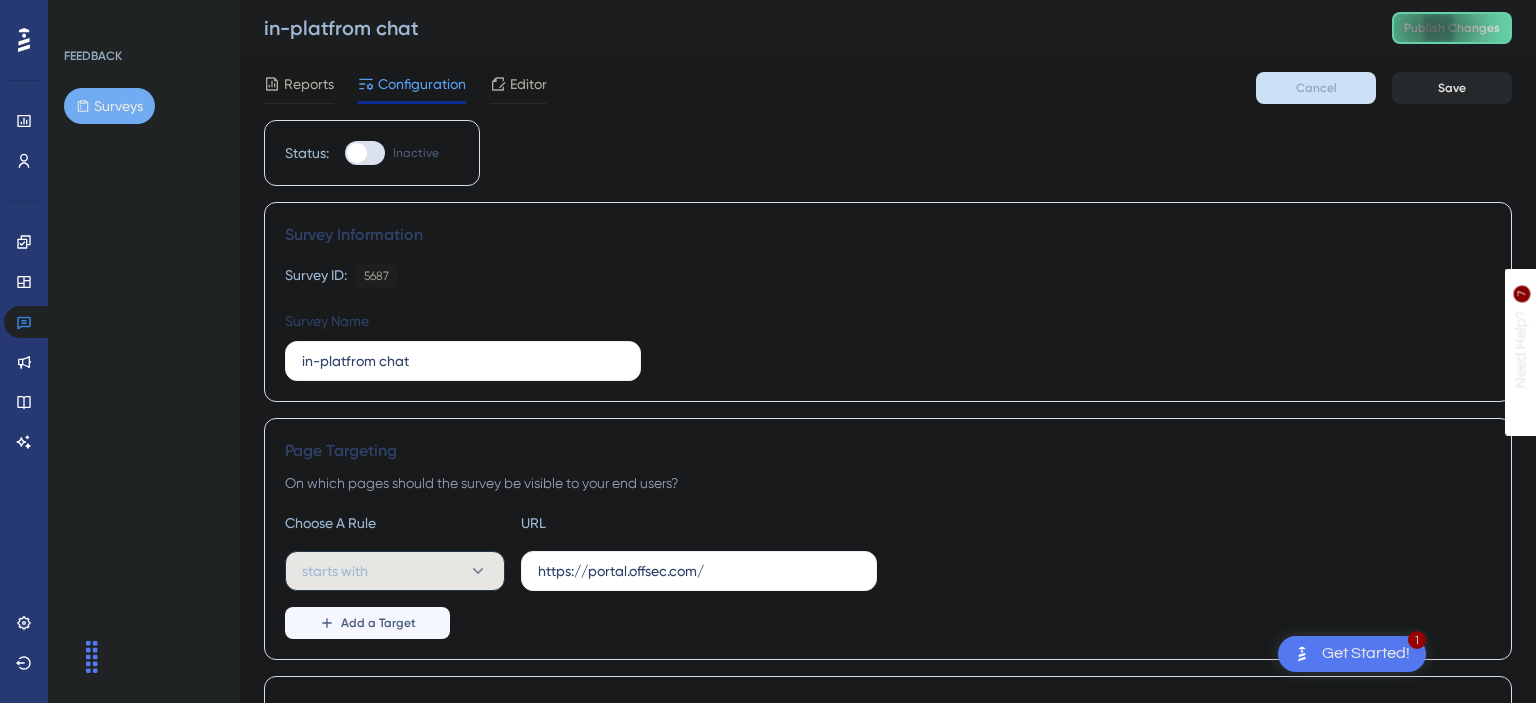 scroll, scrollTop: 0, scrollLeft: 0, axis: both 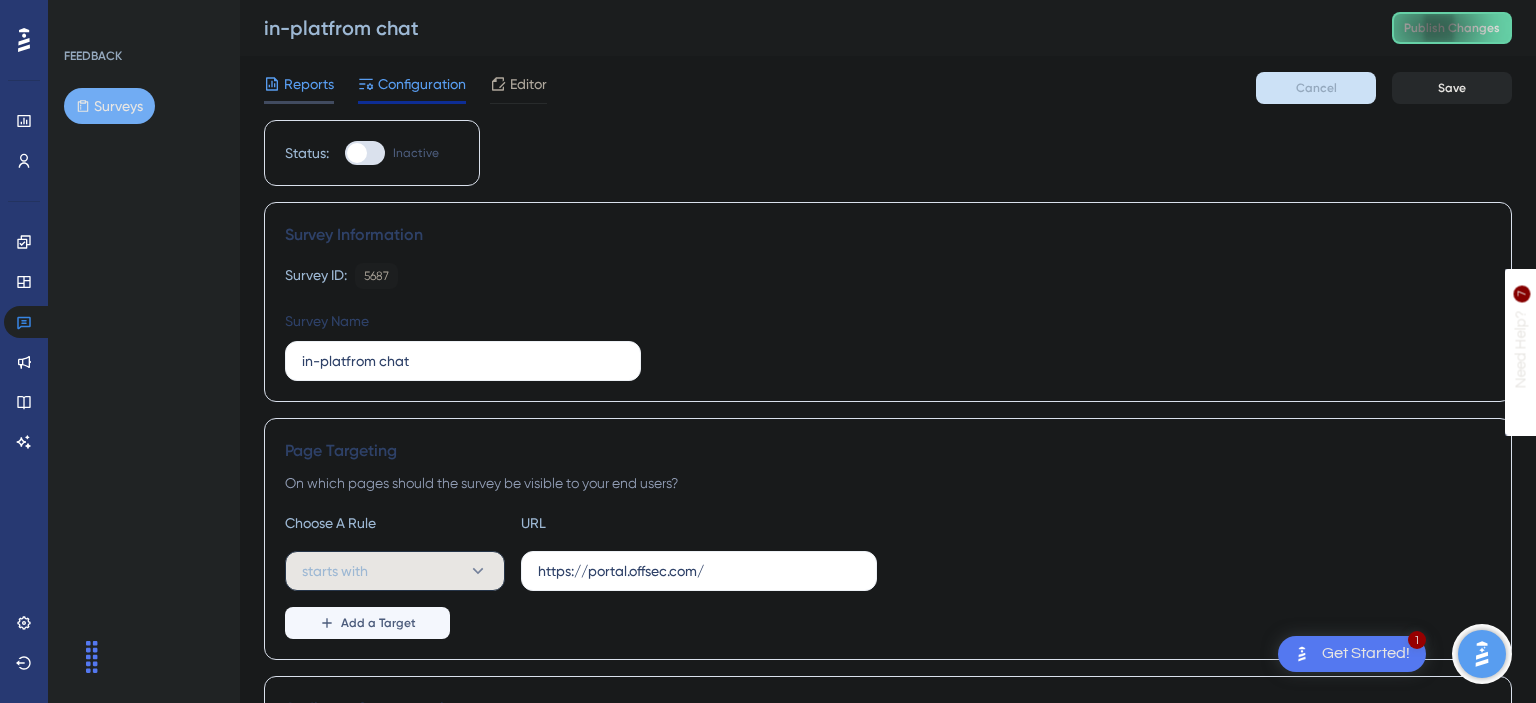 click on "Reports" at bounding box center [299, 84] 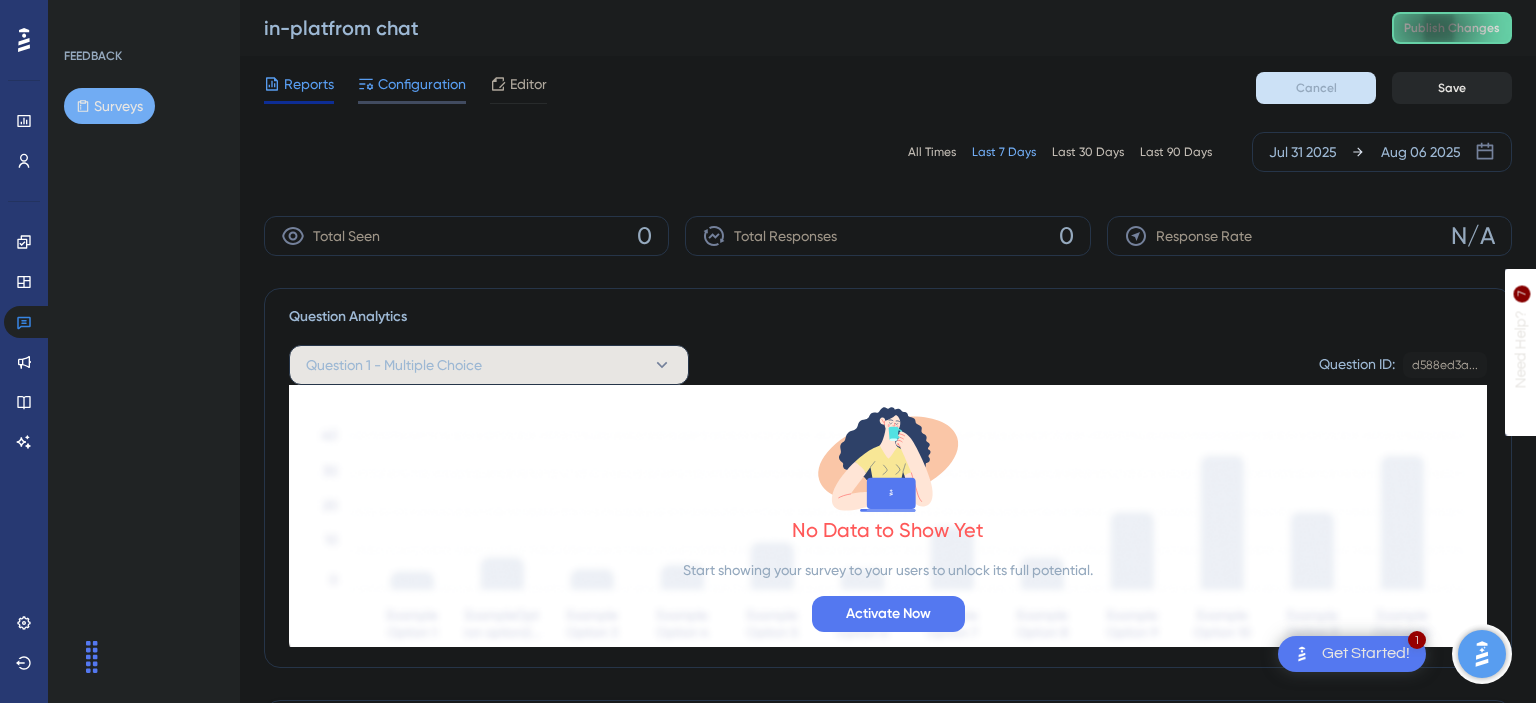 click on "Configuration" at bounding box center (422, 84) 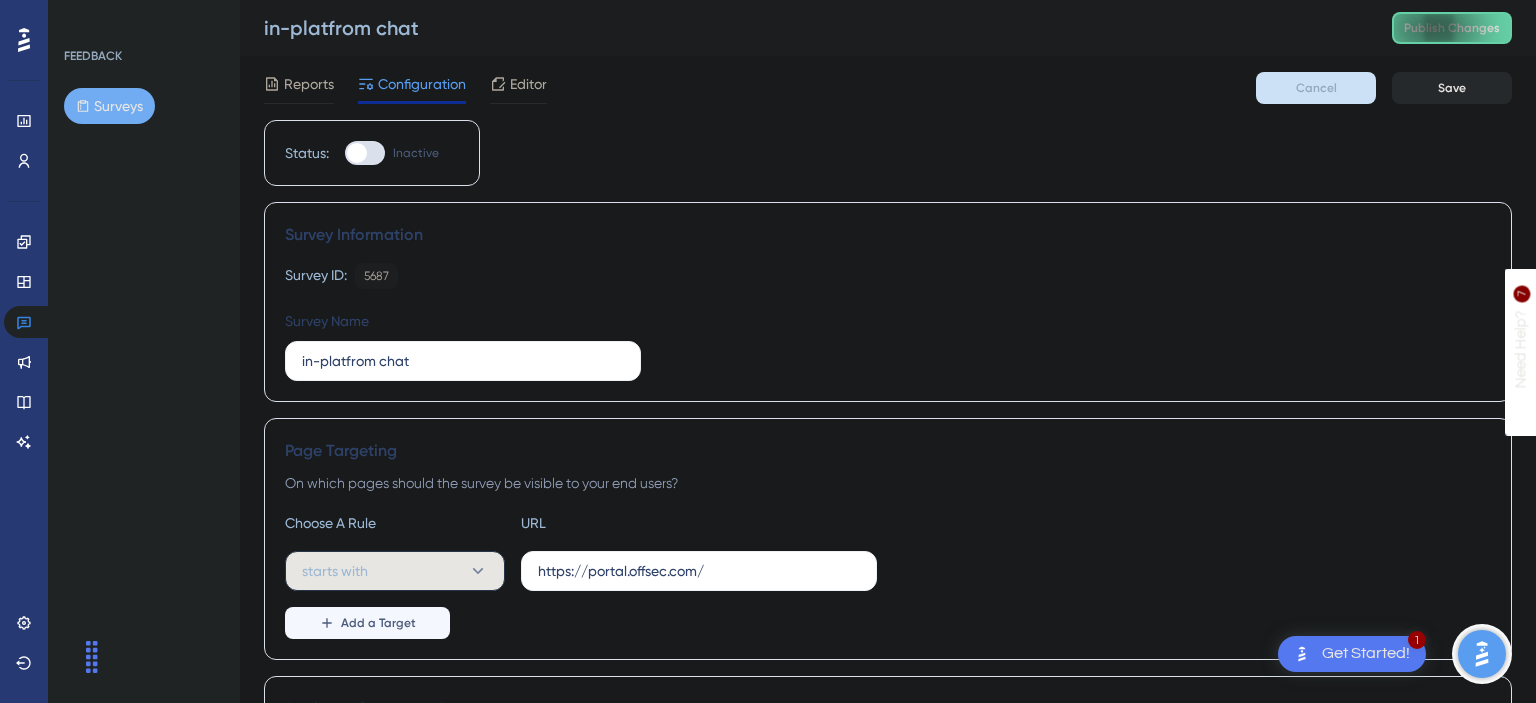 click on "Surveys" at bounding box center [109, 106] 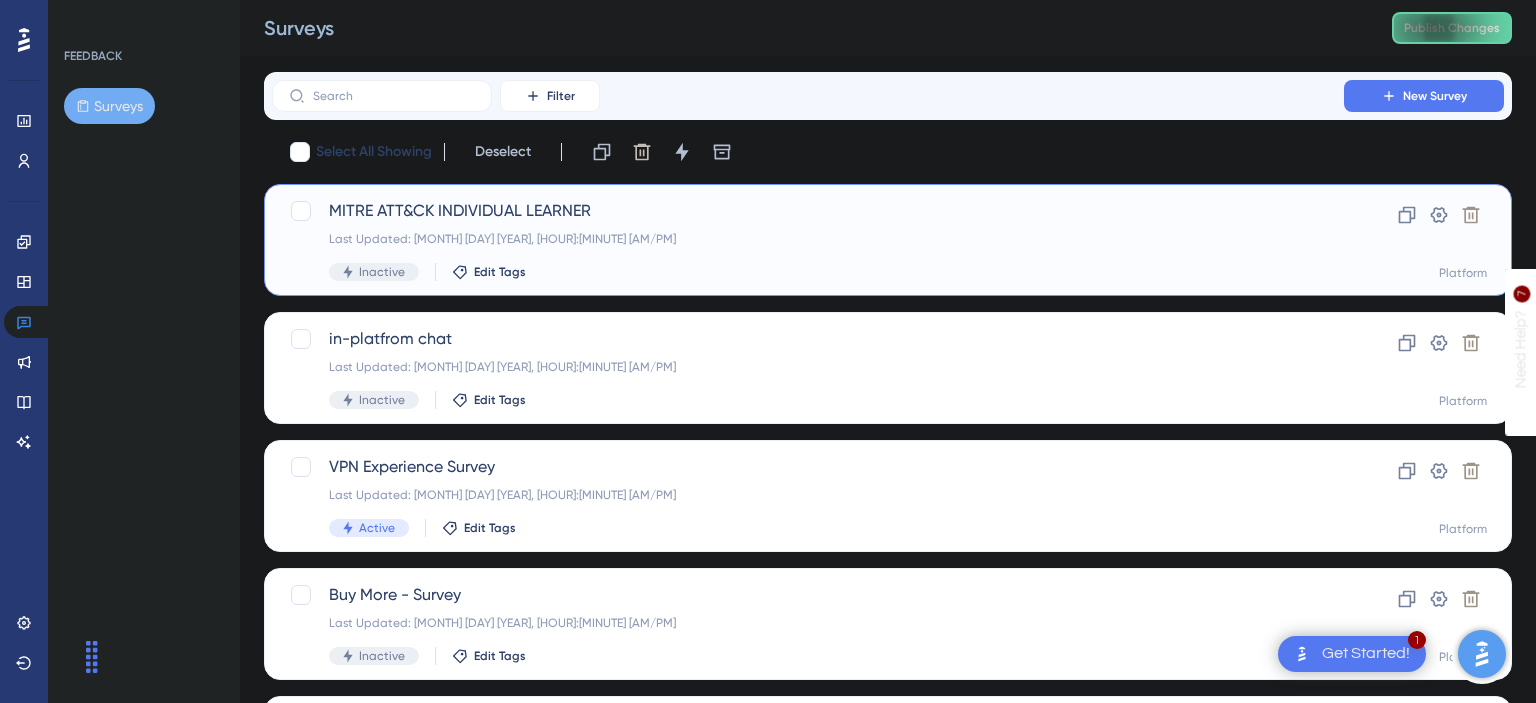click on "[COMPANY] ATT&CK INDIVIDUAL LEARNER" at bounding box center [808, 211] 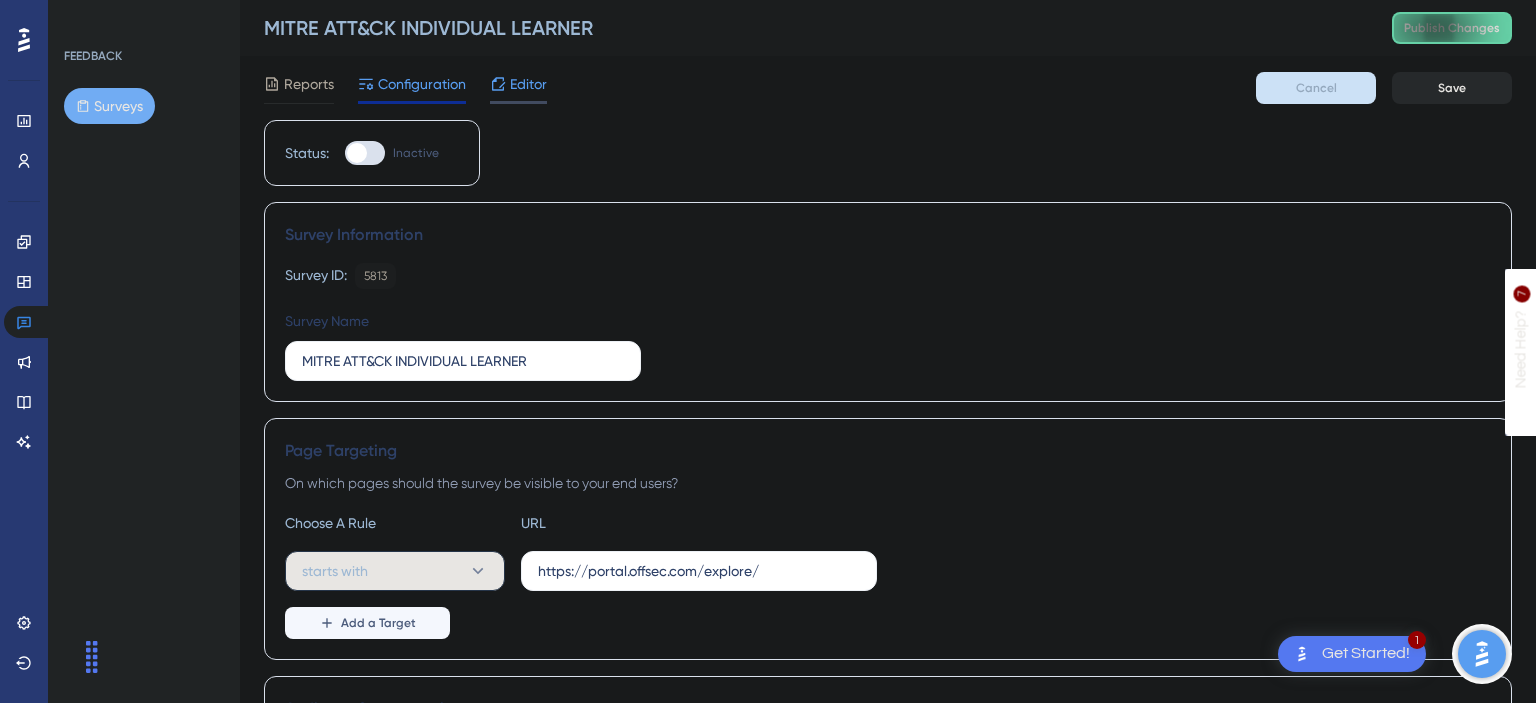 click on "Editor" at bounding box center (528, 84) 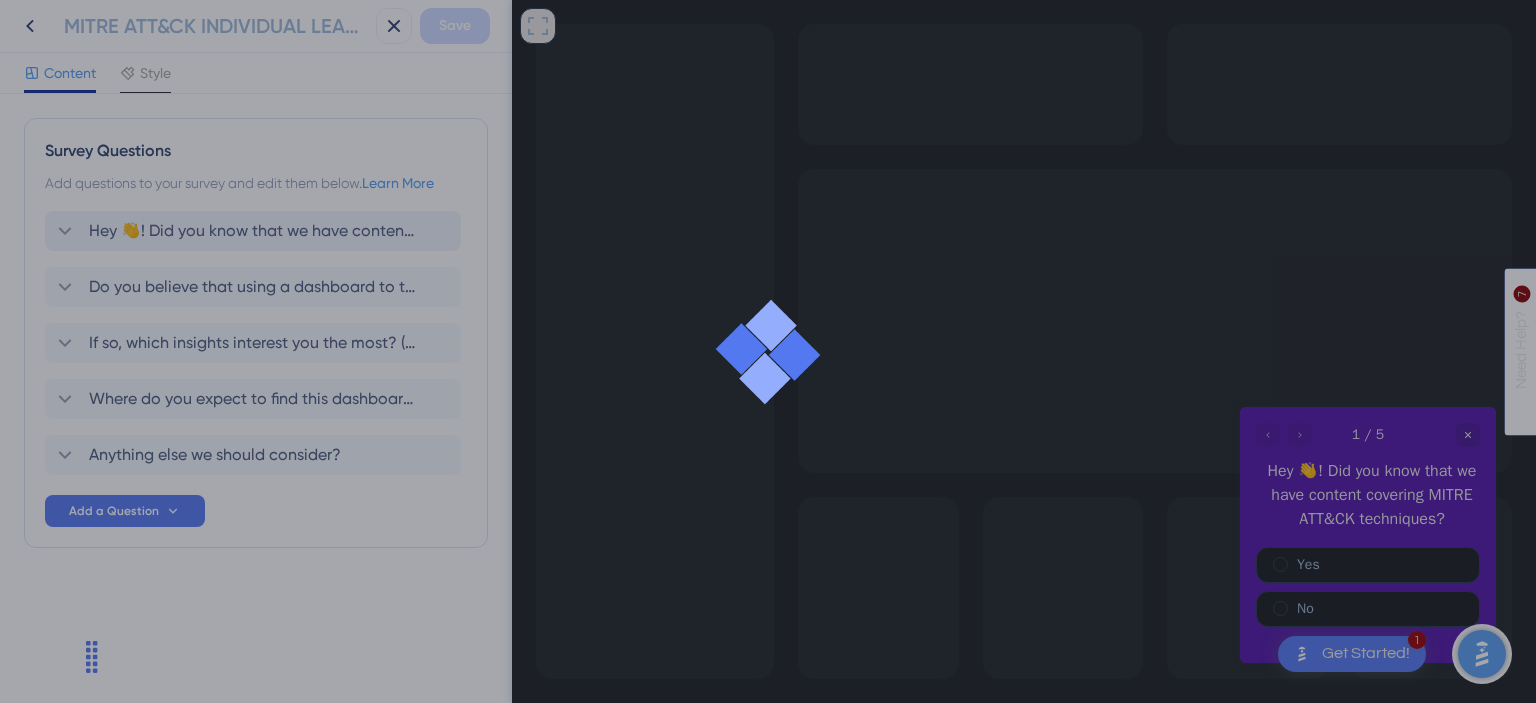 scroll, scrollTop: 0, scrollLeft: 0, axis: both 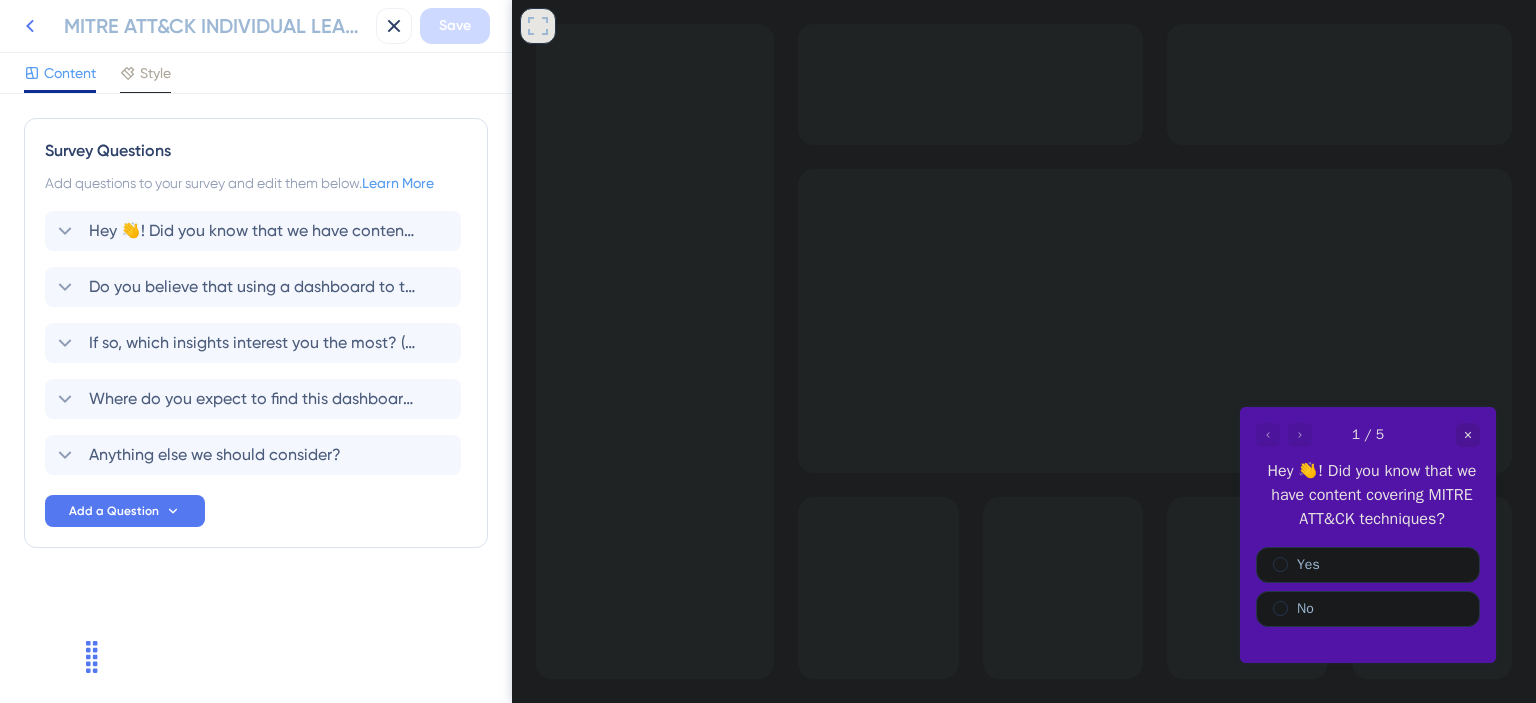 click 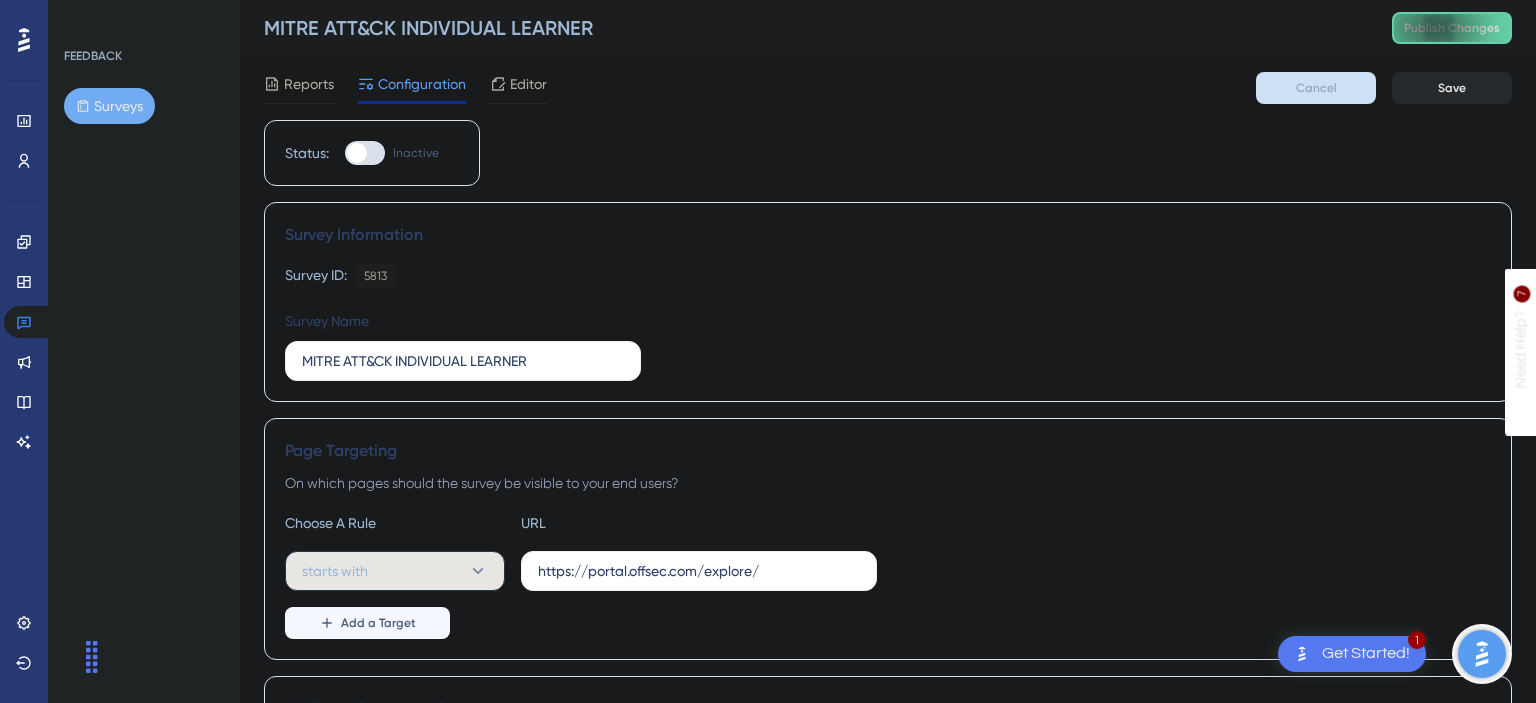 scroll, scrollTop: 0, scrollLeft: 0, axis: both 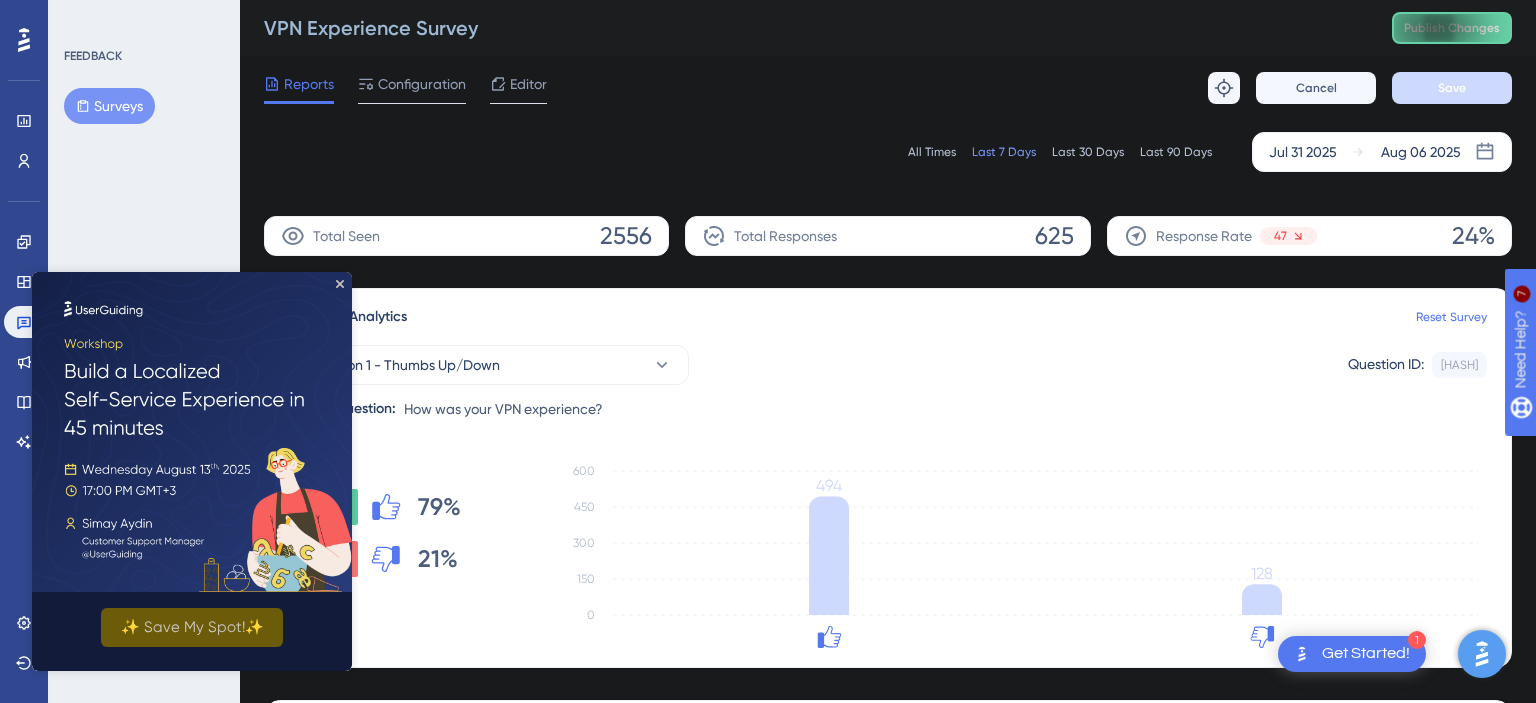 click on "Surveys" at bounding box center [109, 106] 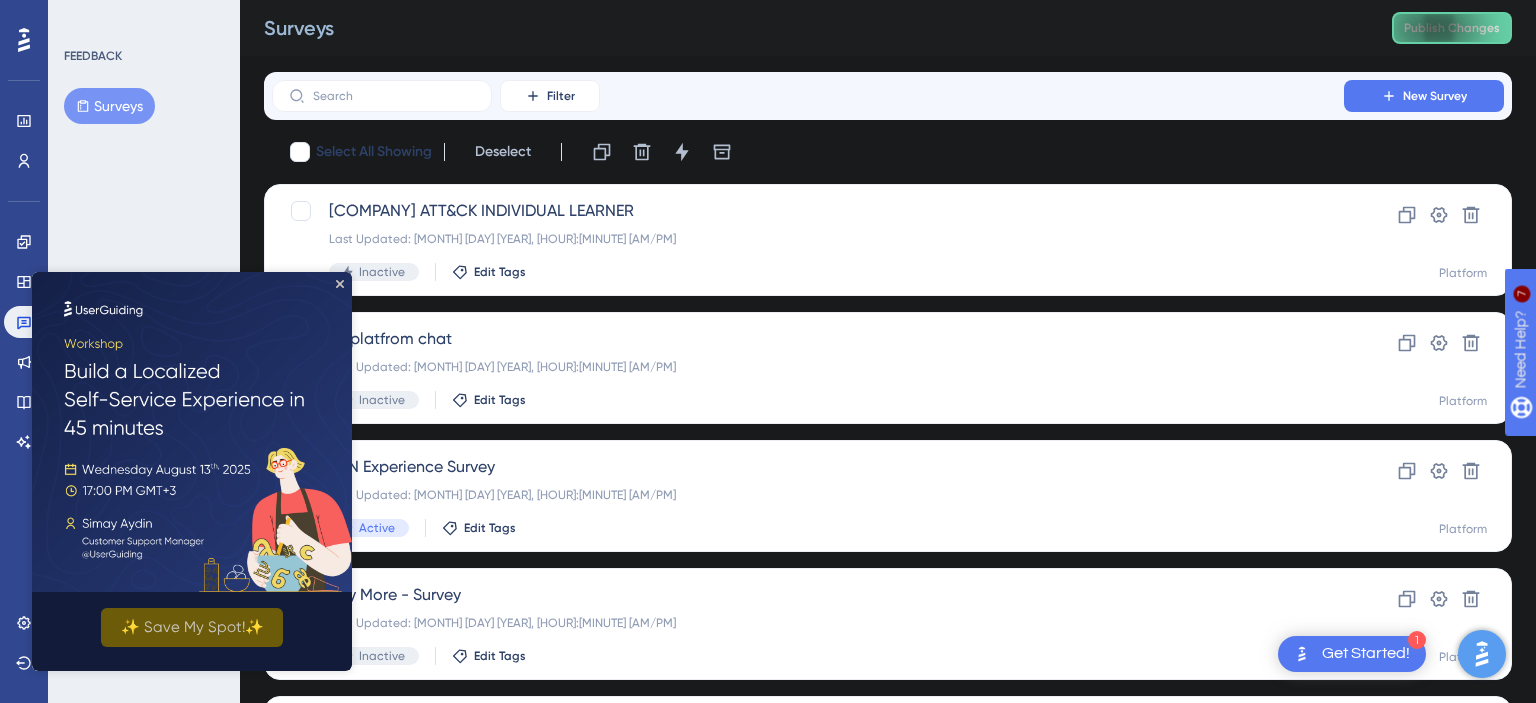 click at bounding box center (192, 432) 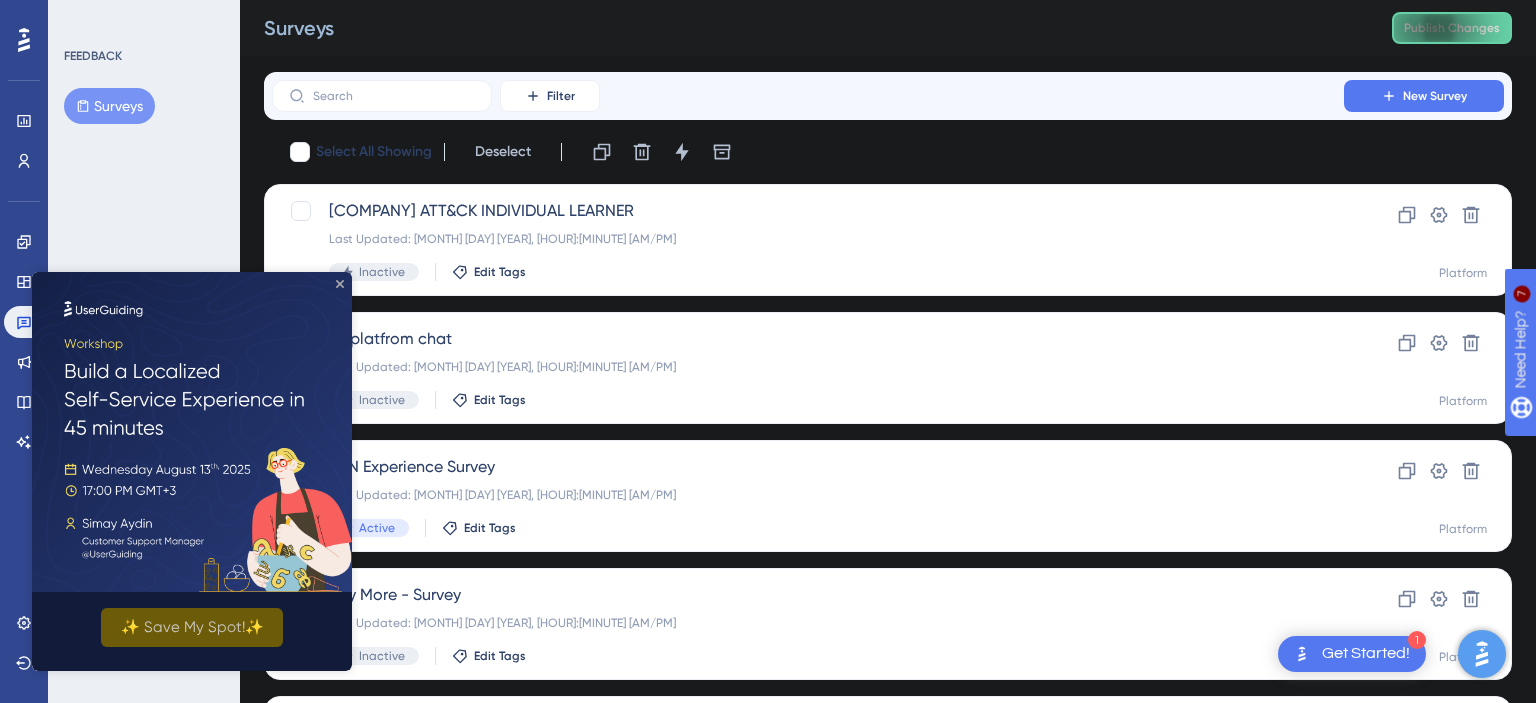 click 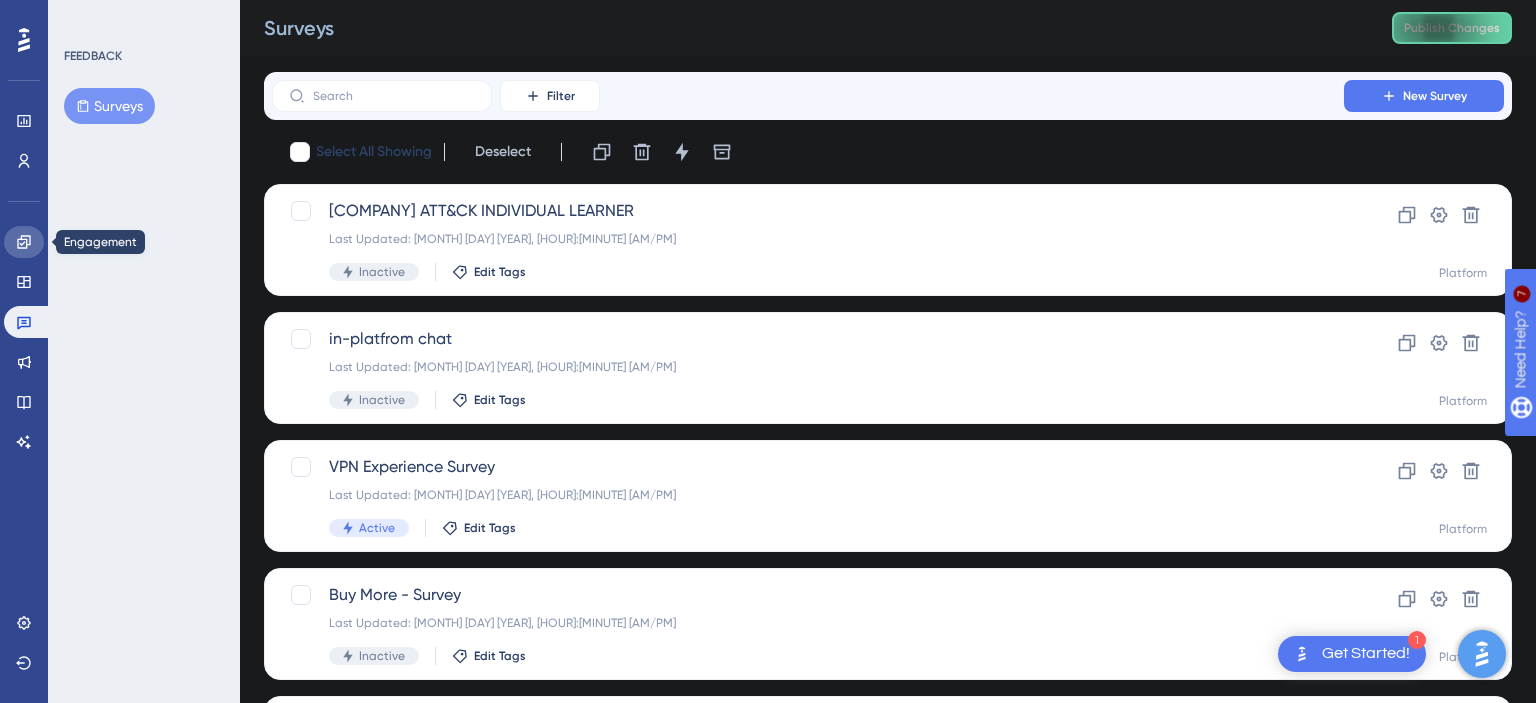 click 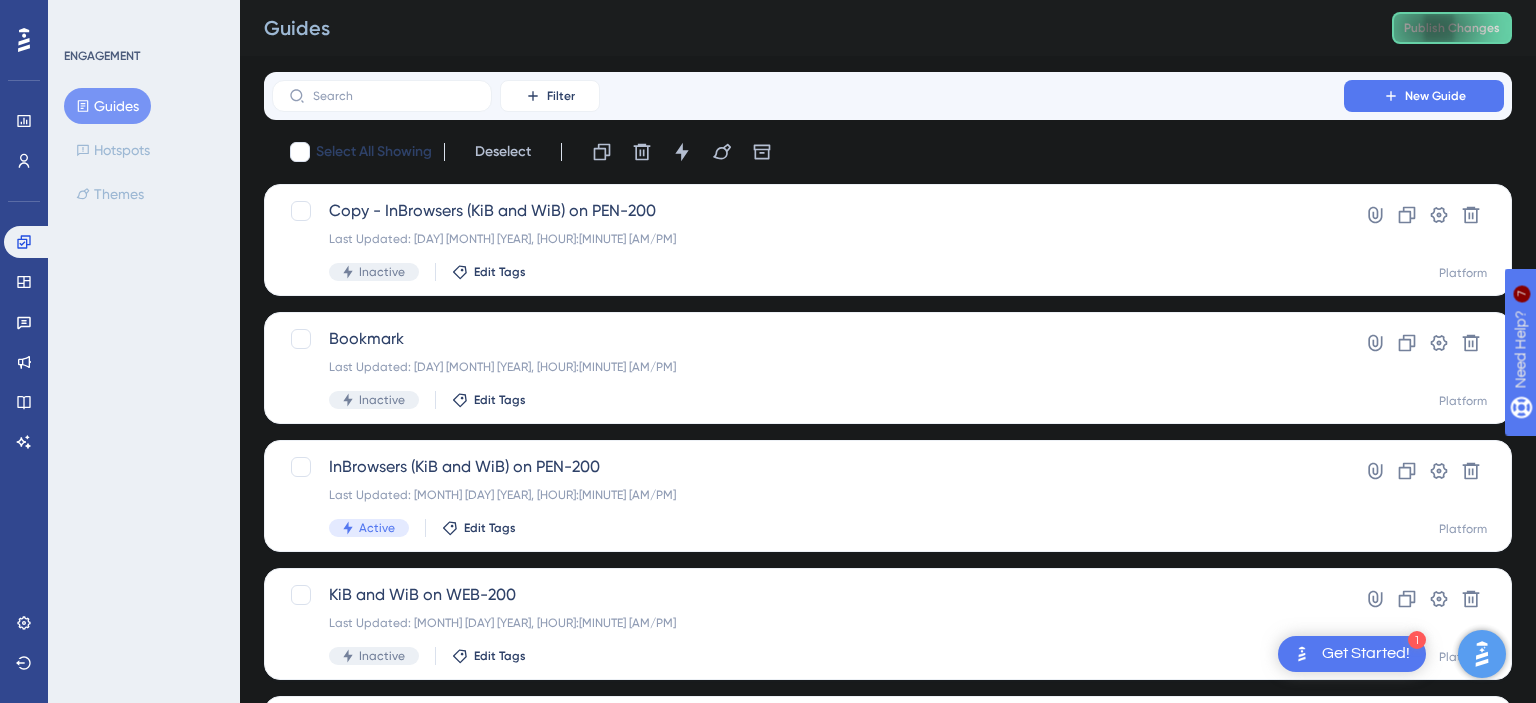 click on "Filter New Guide" at bounding box center (888, 96) 